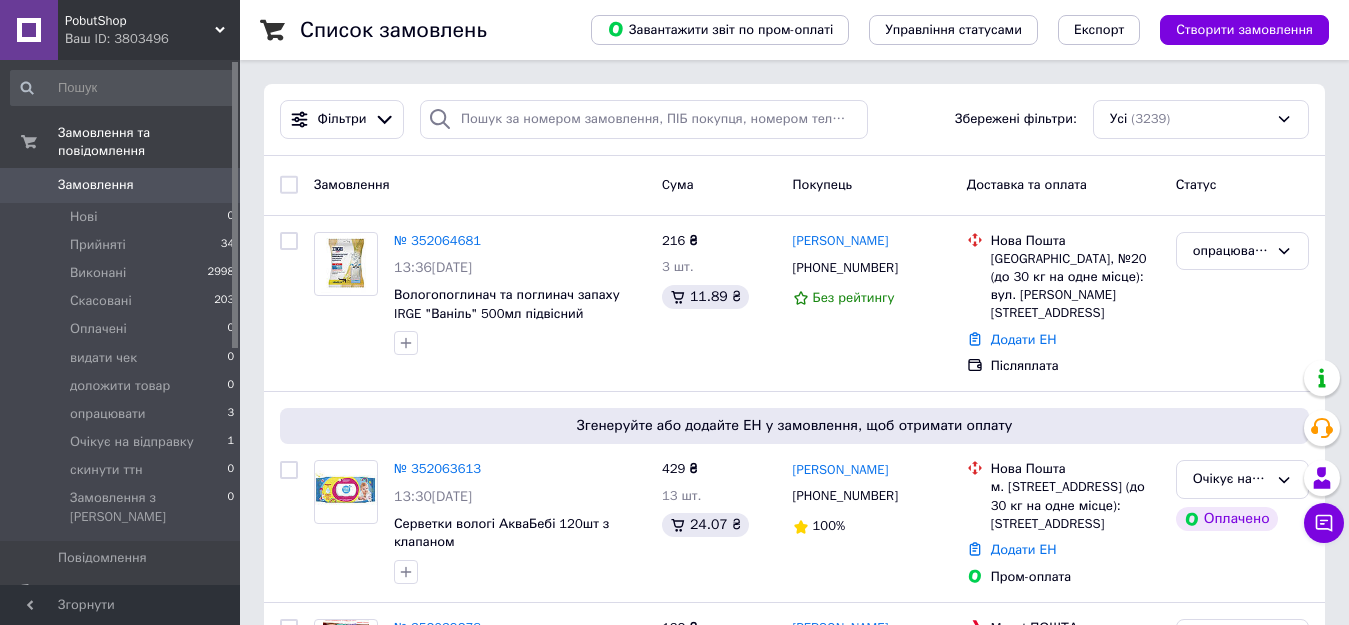 scroll, scrollTop: 0, scrollLeft: 0, axis: both 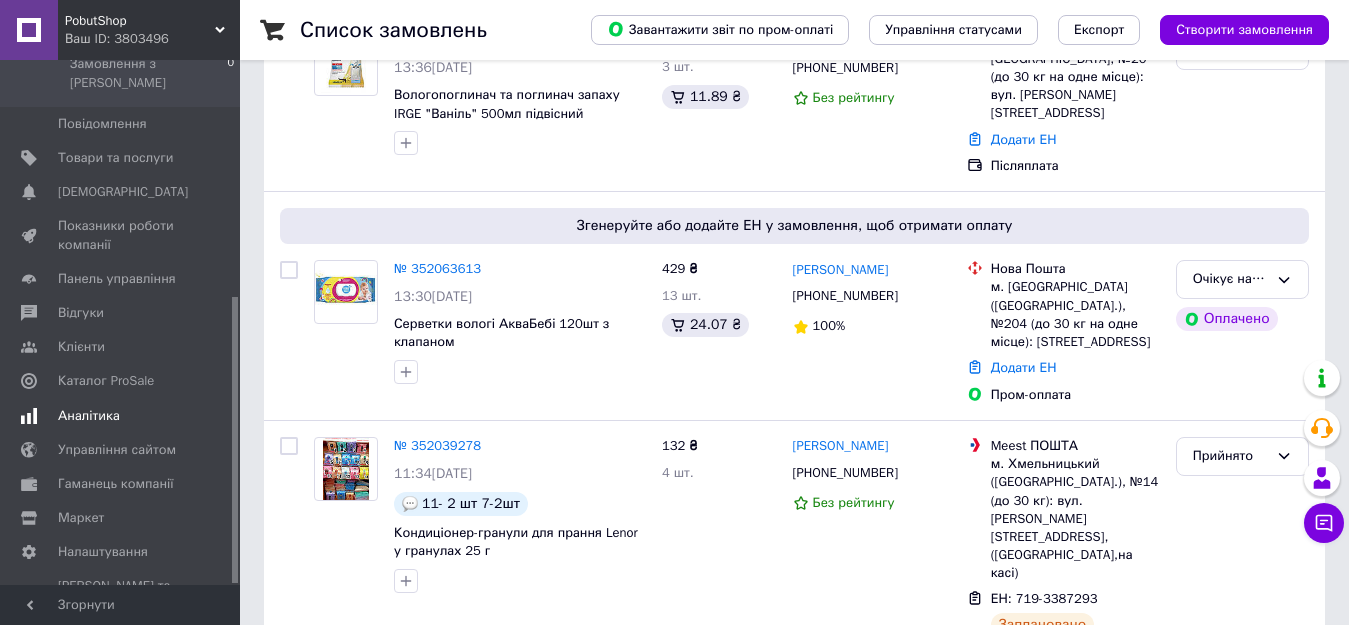click on "Аналітика" at bounding box center [89, 416] 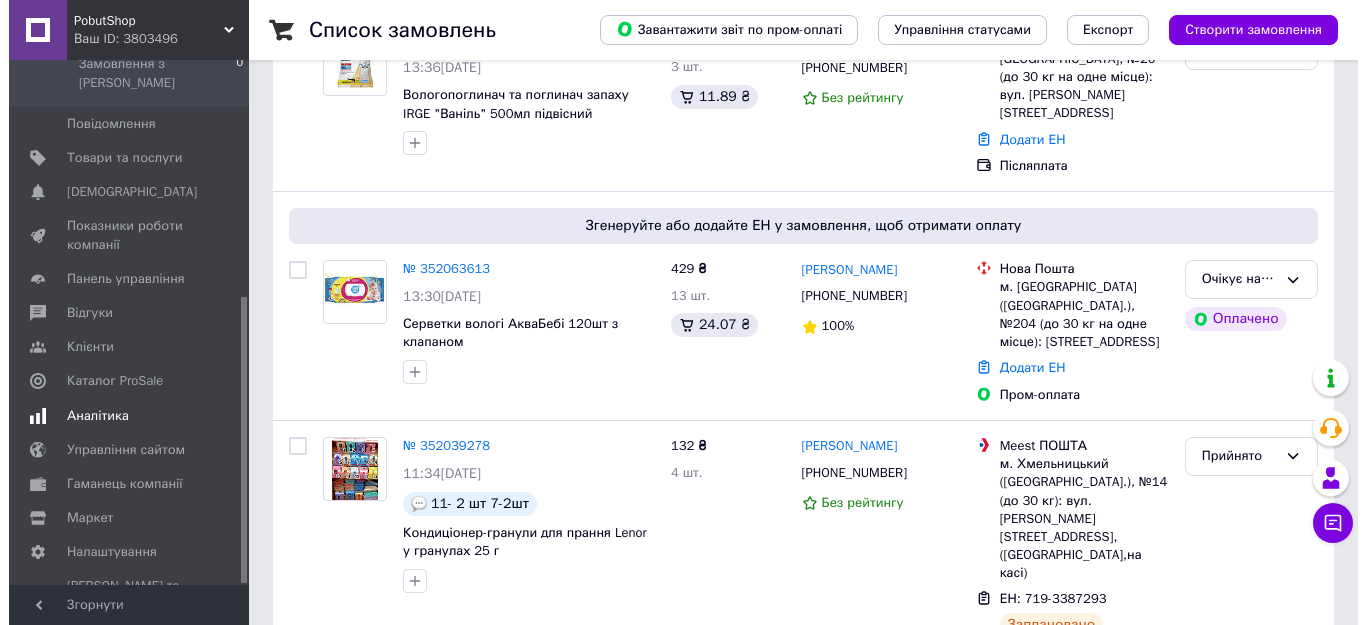 scroll, scrollTop: 0, scrollLeft: 0, axis: both 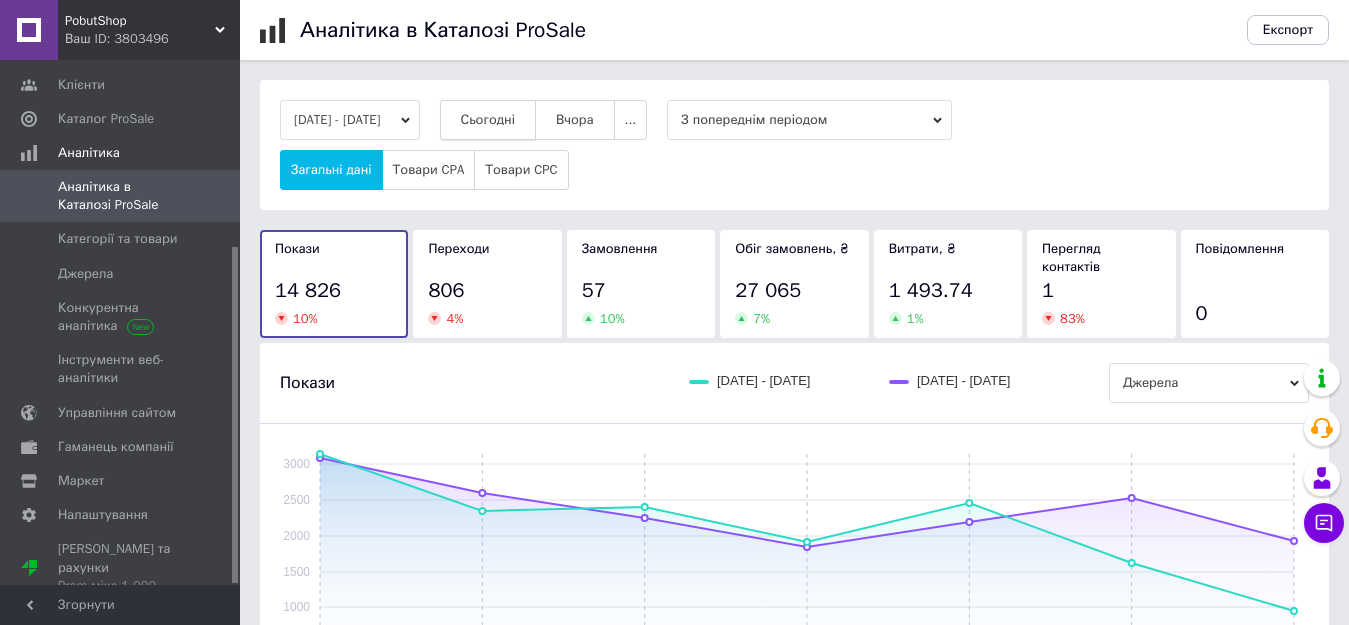 click on "Сьогодні" at bounding box center [488, 120] 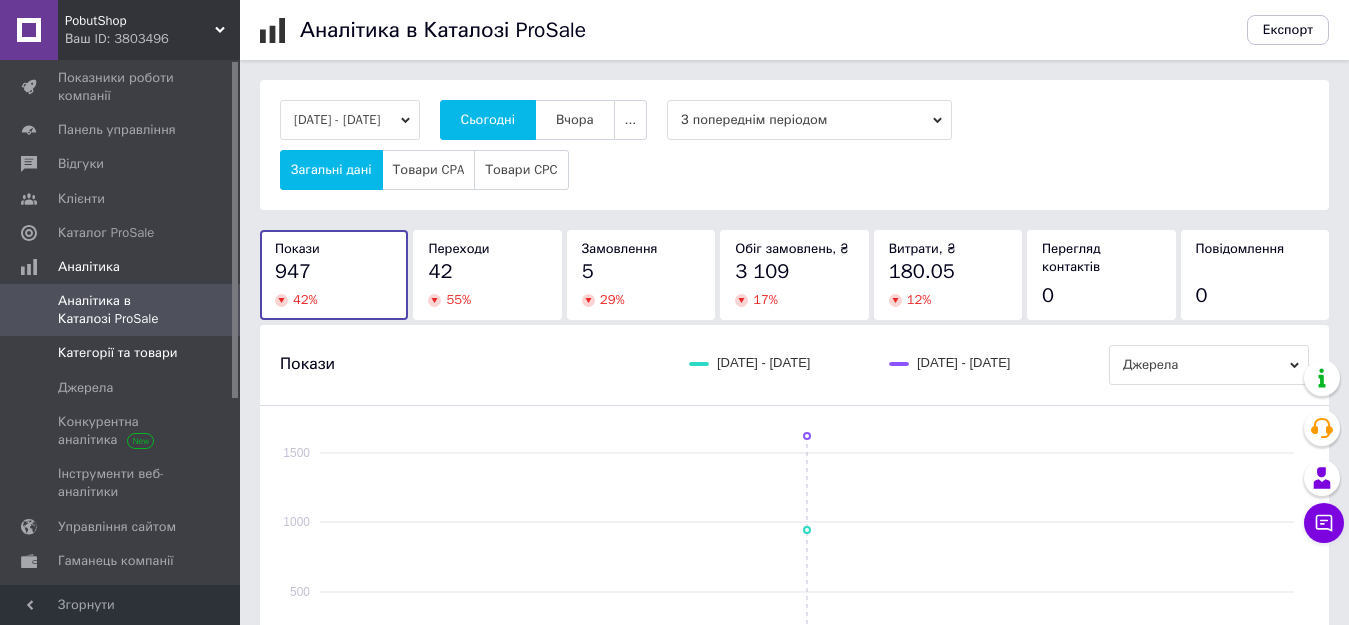 scroll, scrollTop: 0, scrollLeft: 0, axis: both 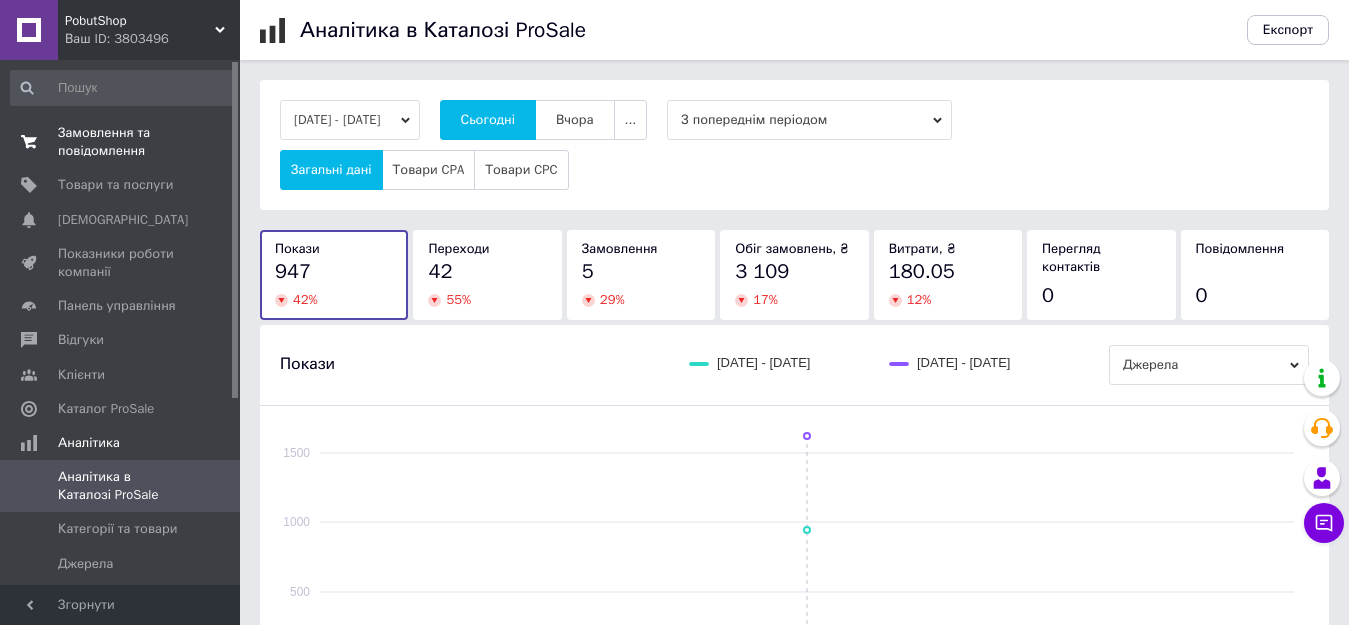 click on "Замовлення та повідомлення" at bounding box center (121, 142) 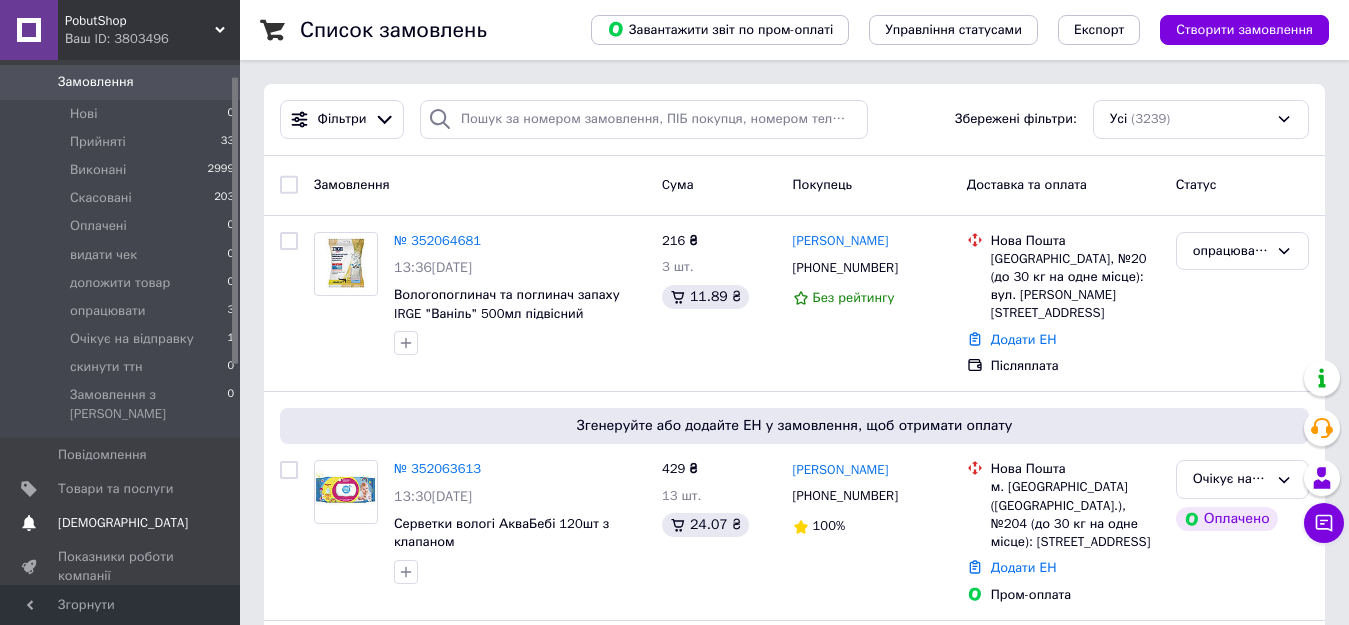 scroll, scrollTop: 200, scrollLeft: 0, axis: vertical 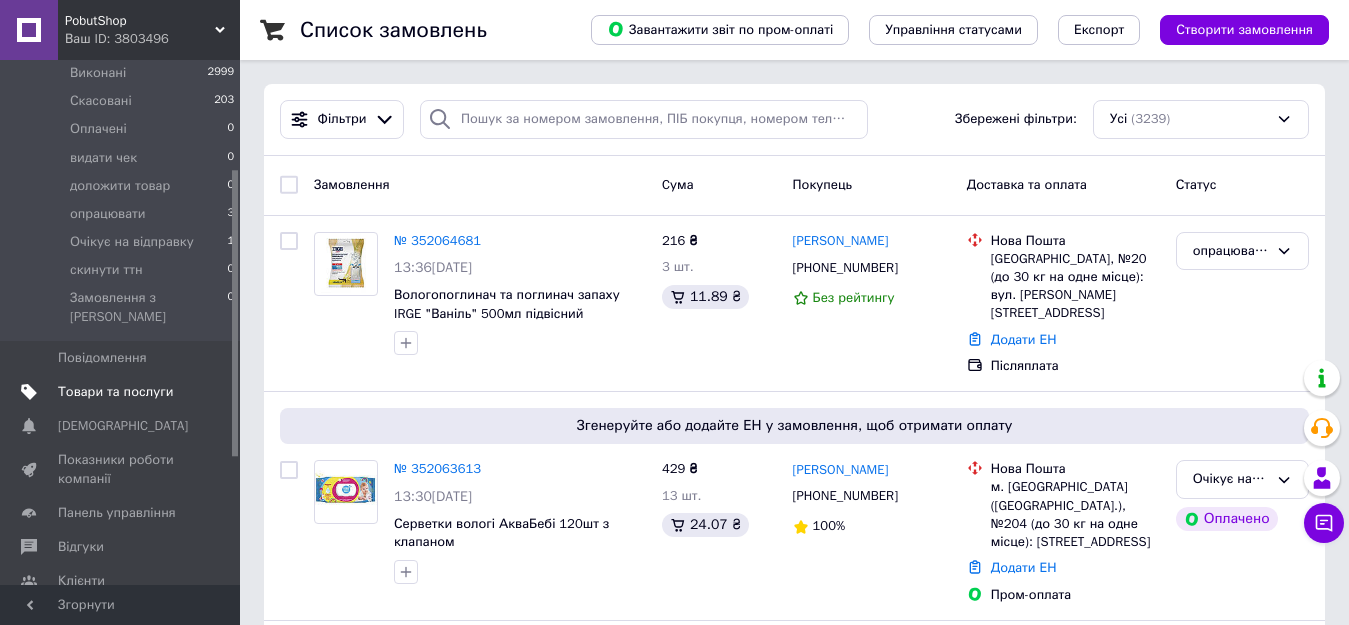click on "Товари та послуги" at bounding box center [115, 392] 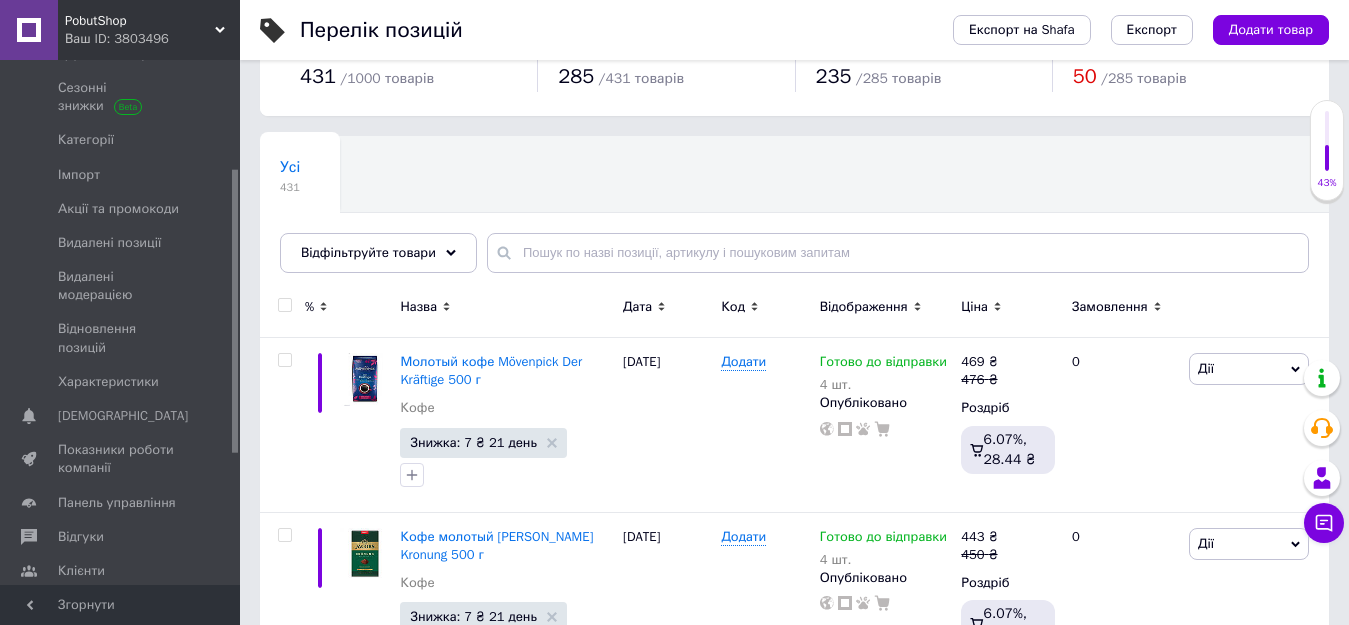 scroll, scrollTop: 100, scrollLeft: 0, axis: vertical 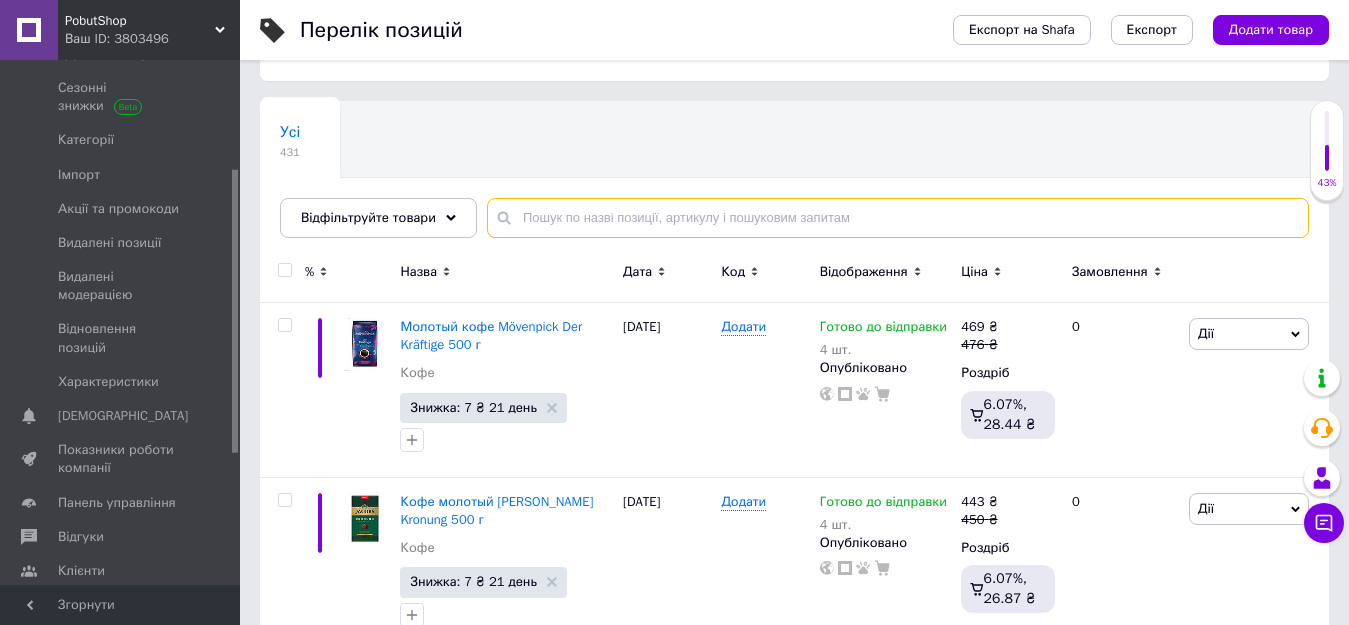 click at bounding box center (898, 218) 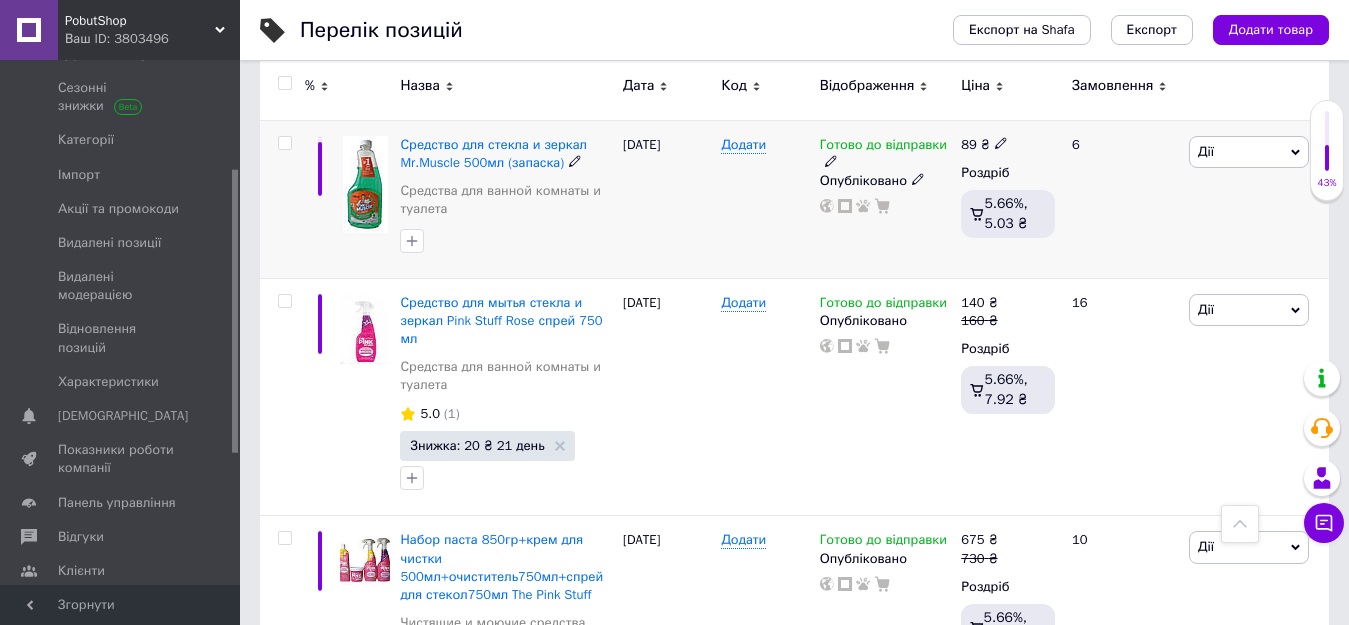 scroll, scrollTop: 1400, scrollLeft: 0, axis: vertical 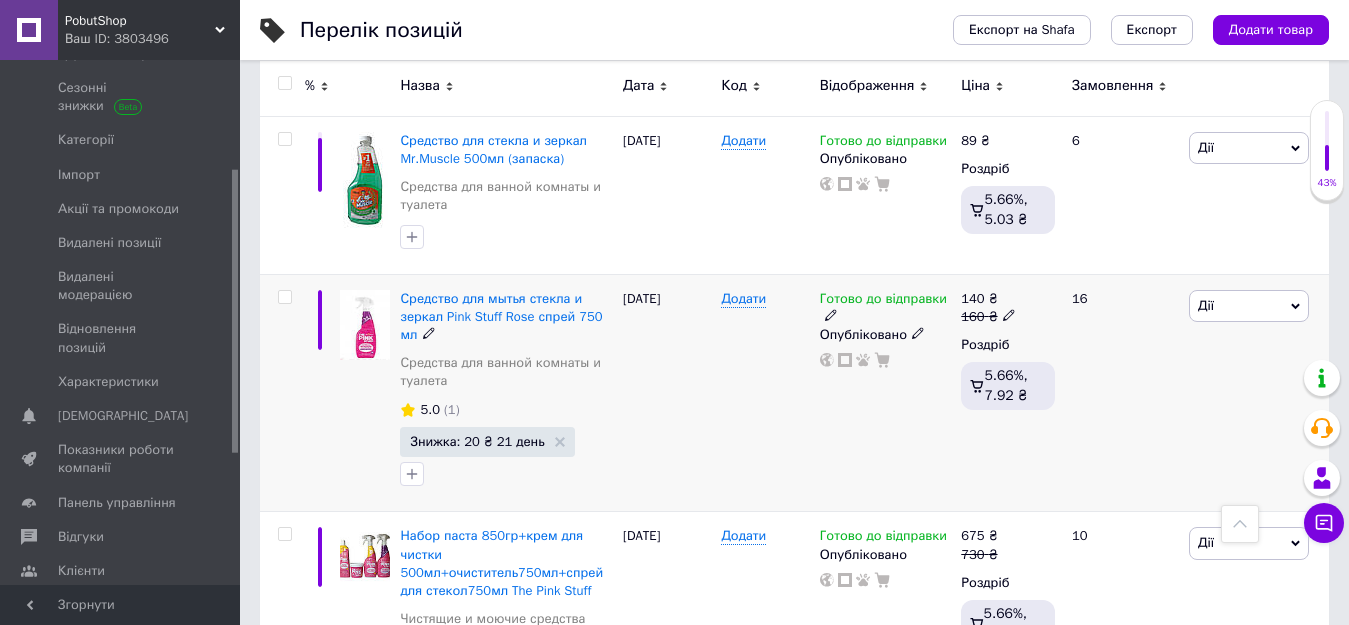 type on "скла" 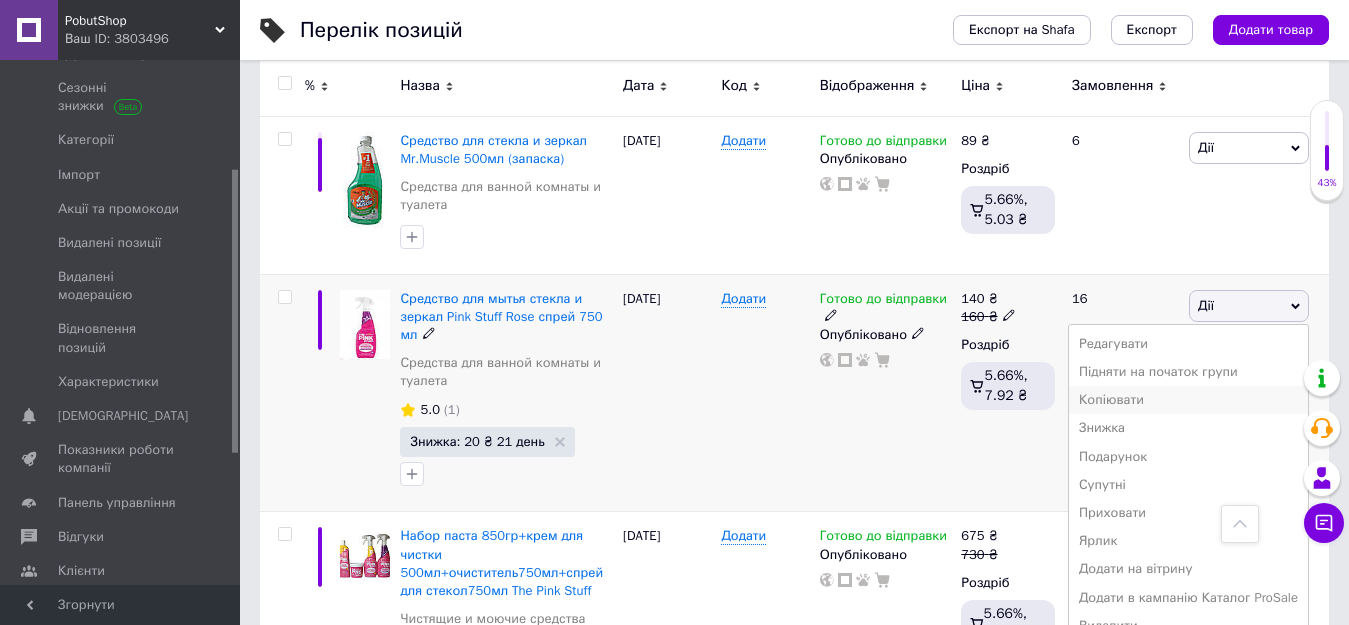 click on "Копіювати" at bounding box center [1188, 400] 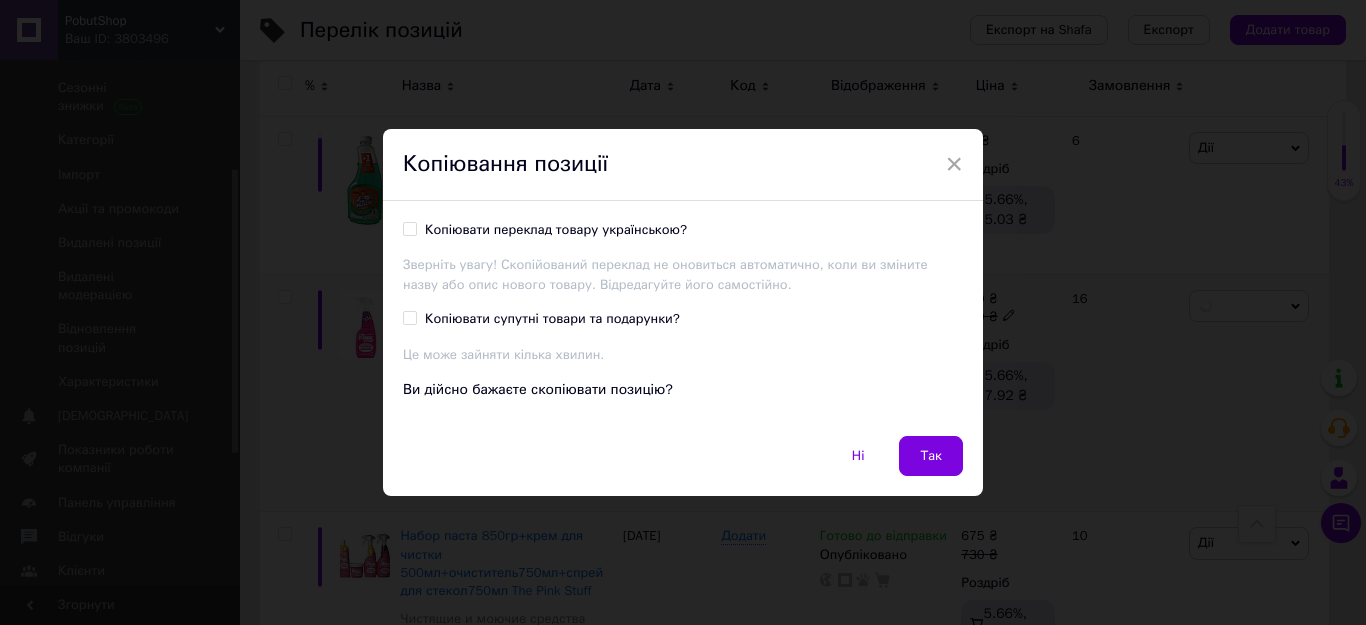 click on "Копіювати переклад товару українською?" at bounding box center [409, 228] 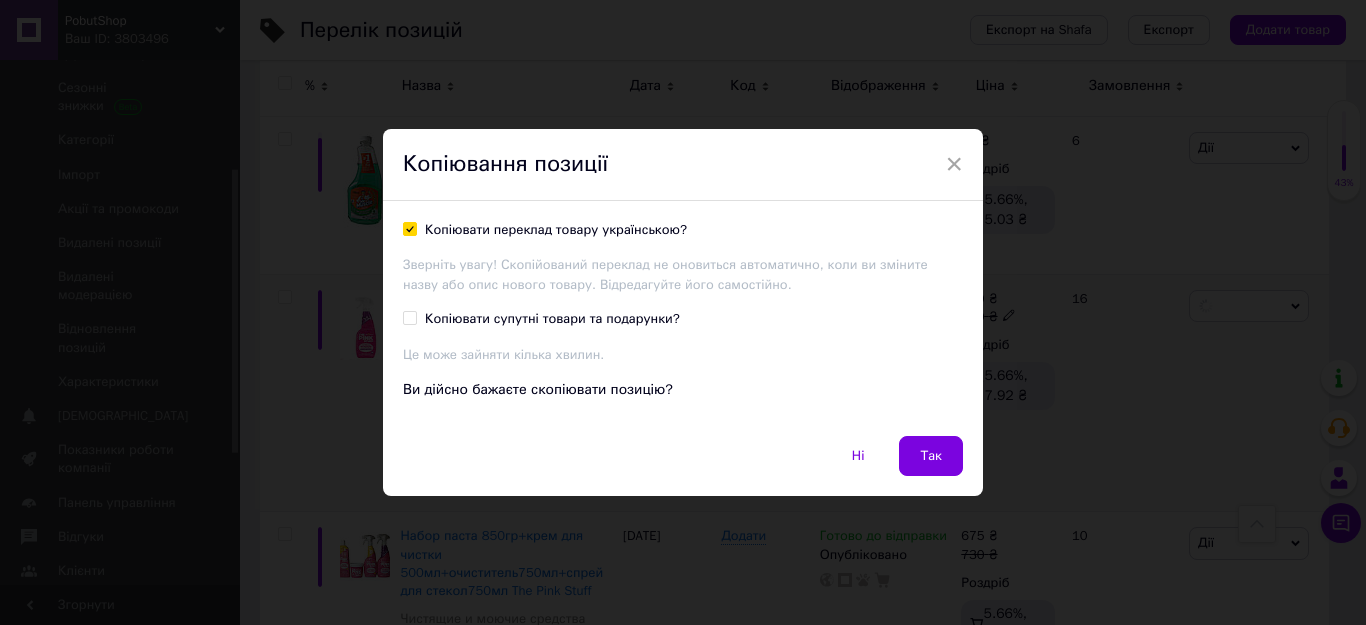 checkbox on "true" 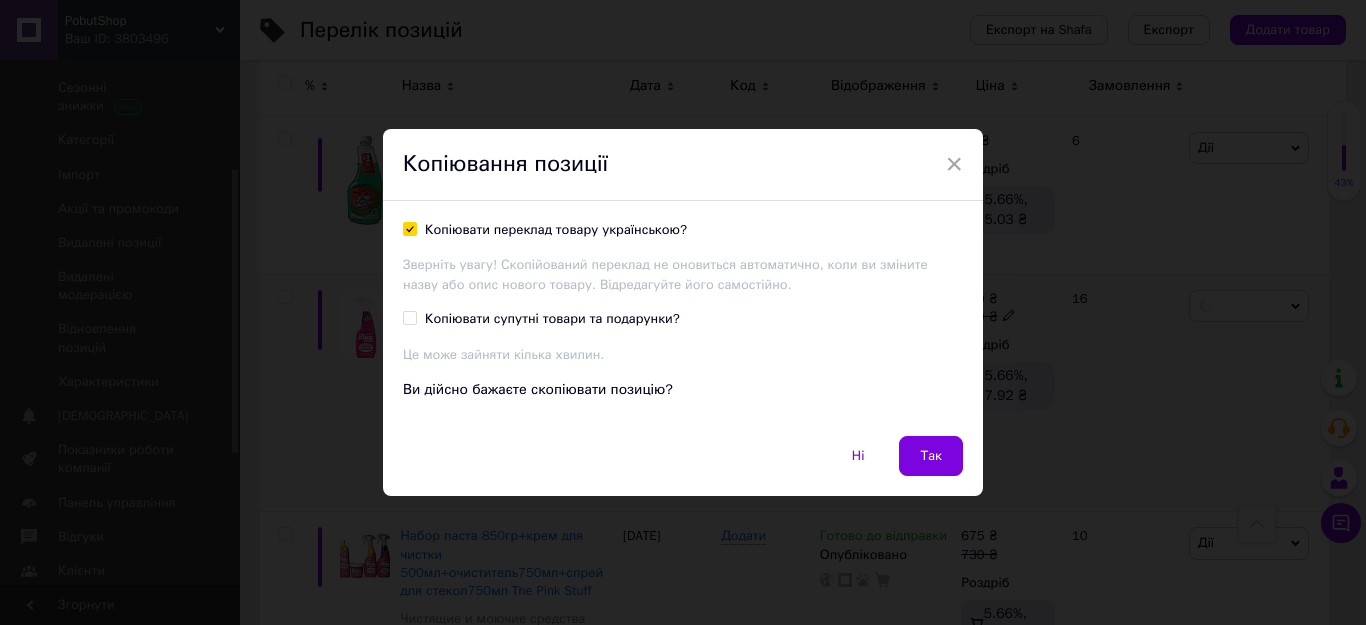 click on "Копіювати супутні товари та подарунки?" at bounding box center [409, 317] 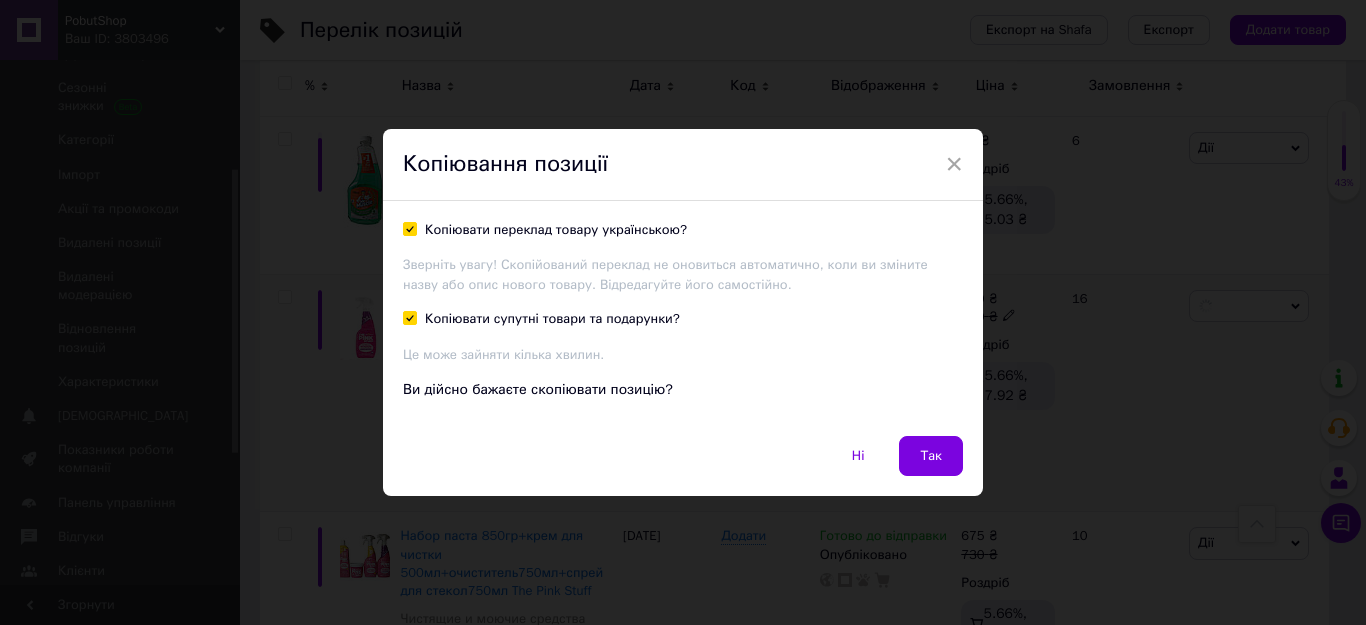 checkbox on "true" 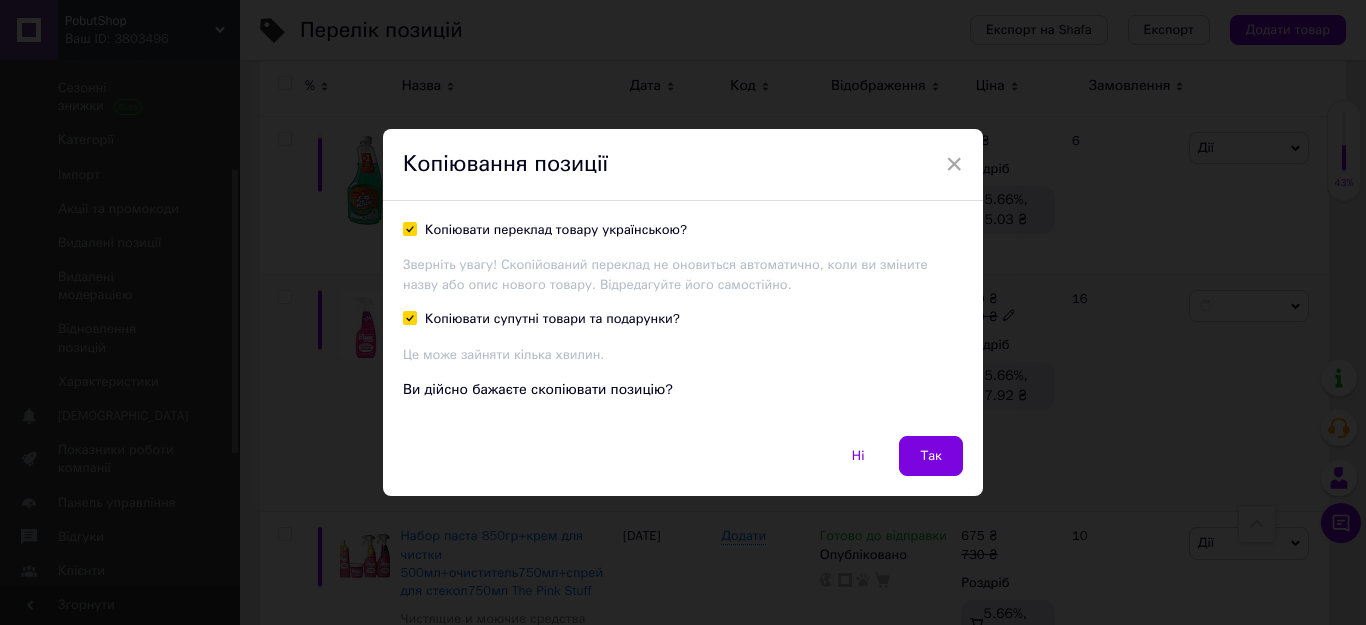 click on "Так" at bounding box center [931, 456] 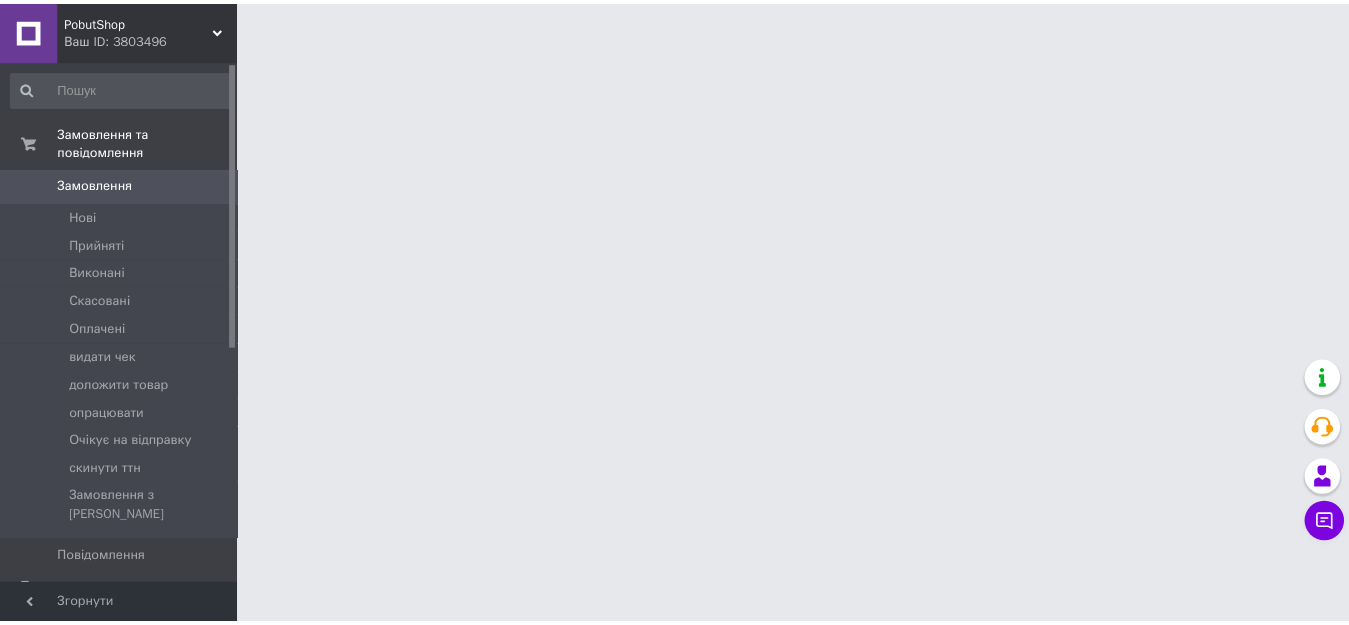 scroll, scrollTop: 0, scrollLeft: 0, axis: both 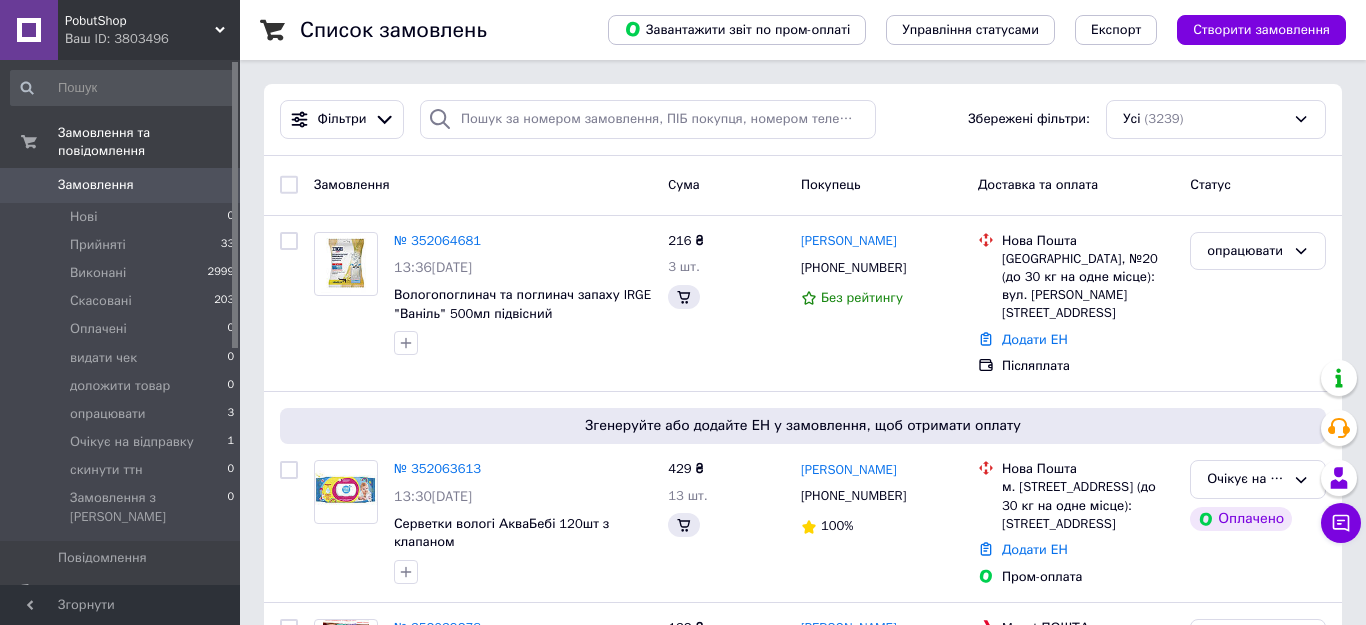 click on "PobutShop" at bounding box center (140, 21) 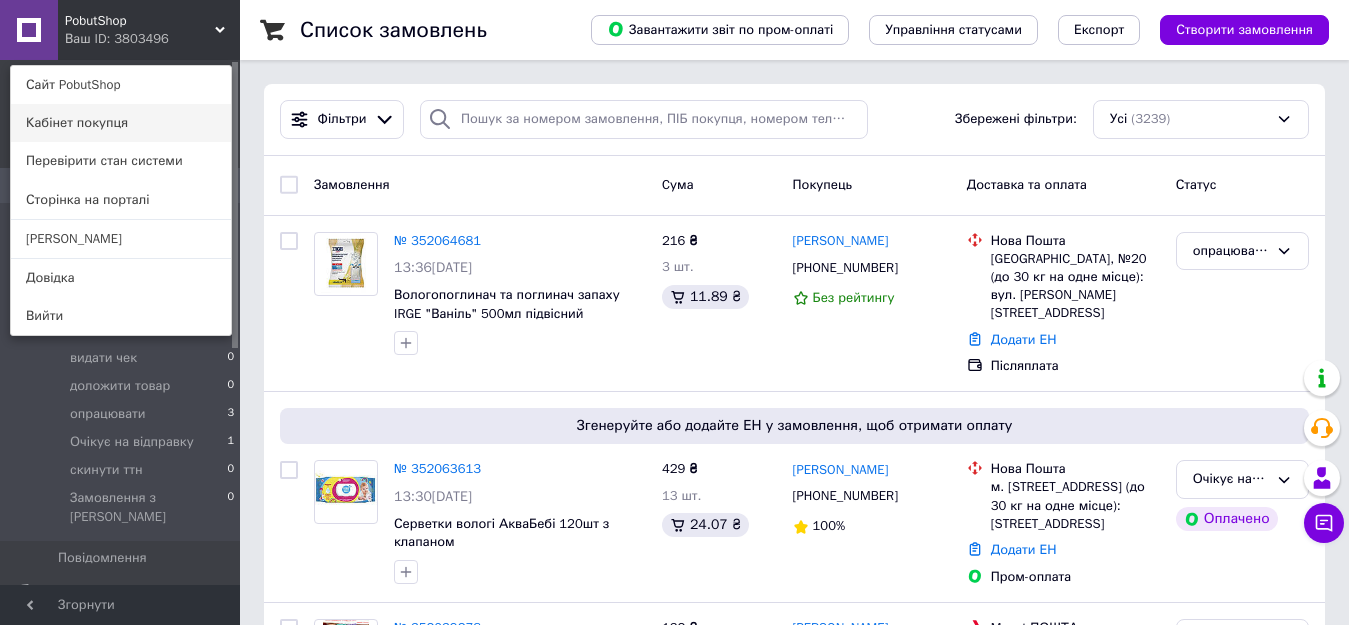 click on "Кабінет покупця" at bounding box center (121, 123) 